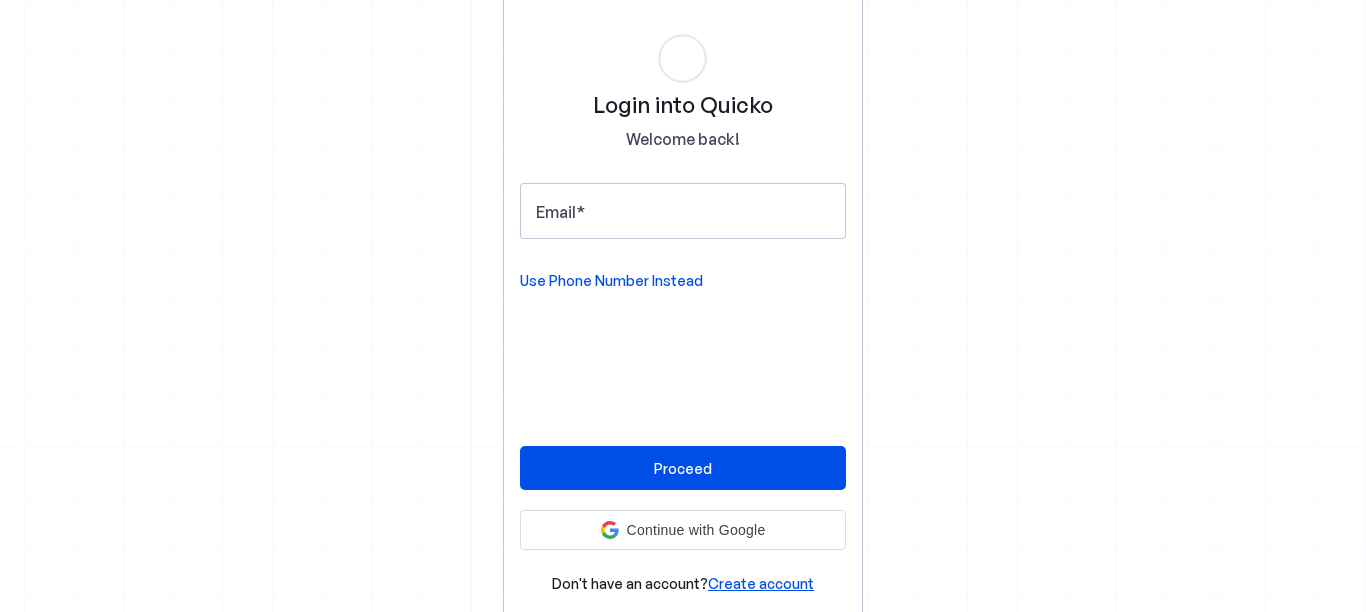scroll, scrollTop: 0, scrollLeft: 0, axis: both 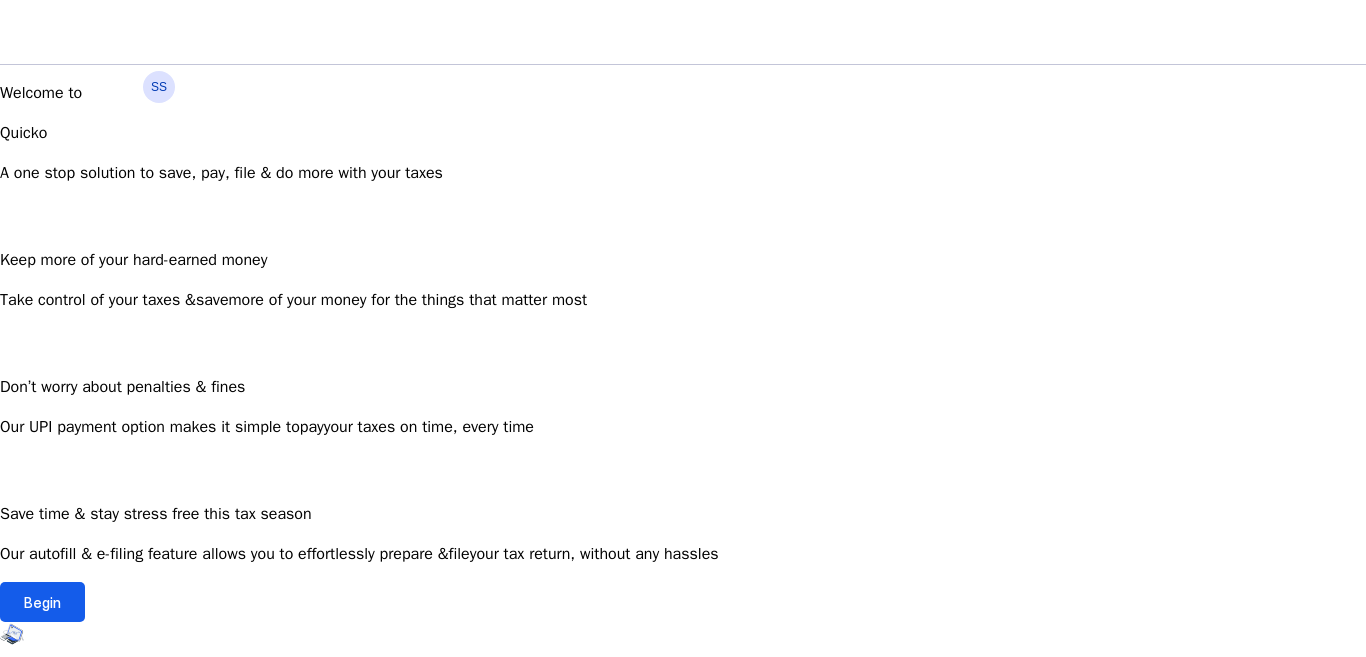 click on "Begin" at bounding box center (42, 602) 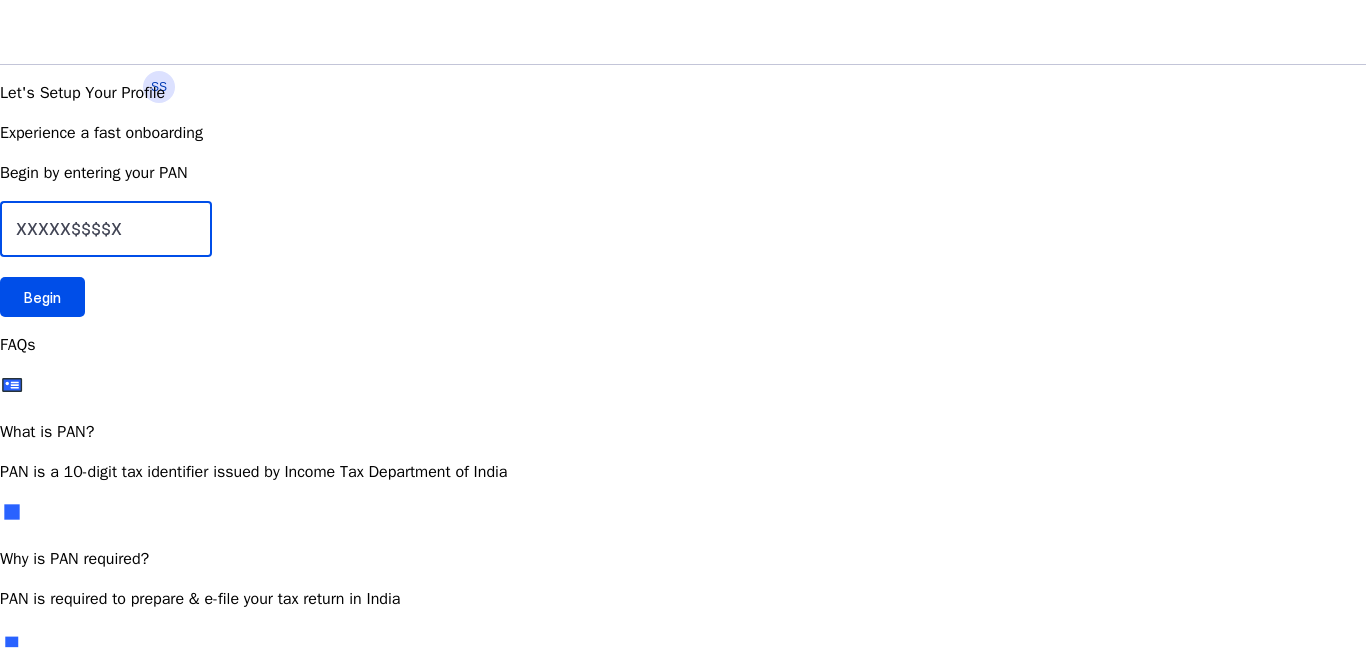 click at bounding box center (106, 229) 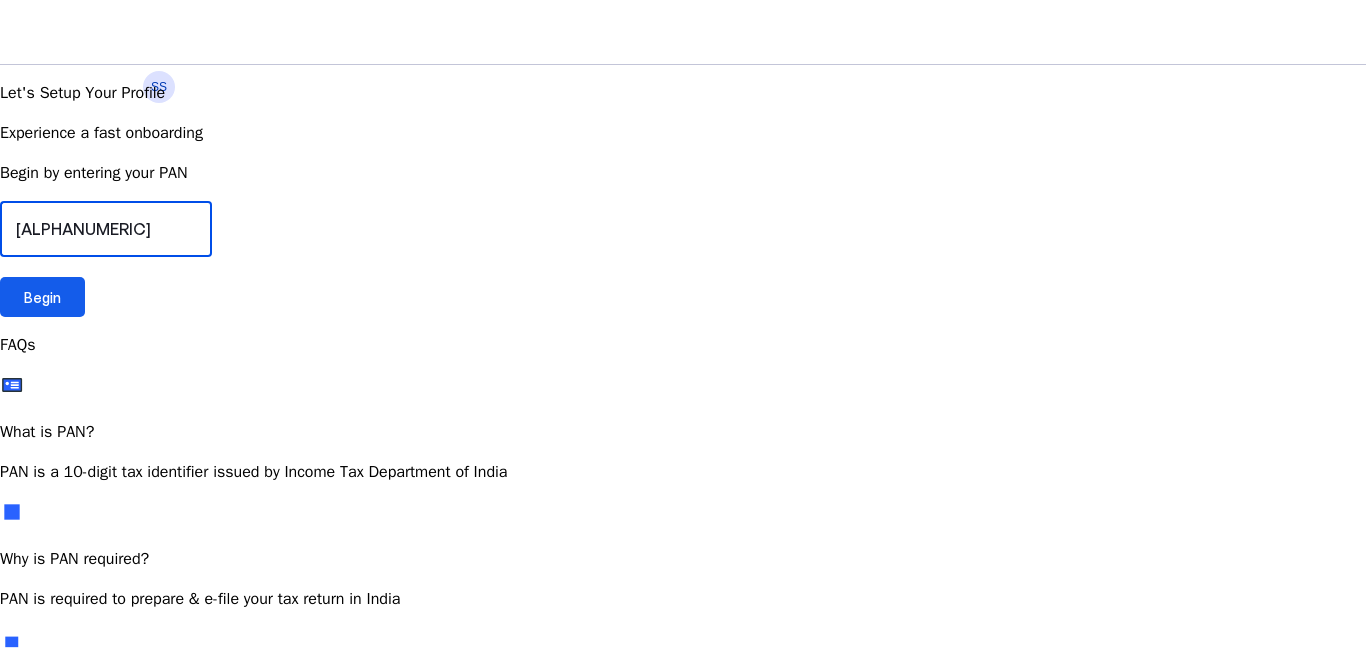 type on "[ALPHANUMERIC]" 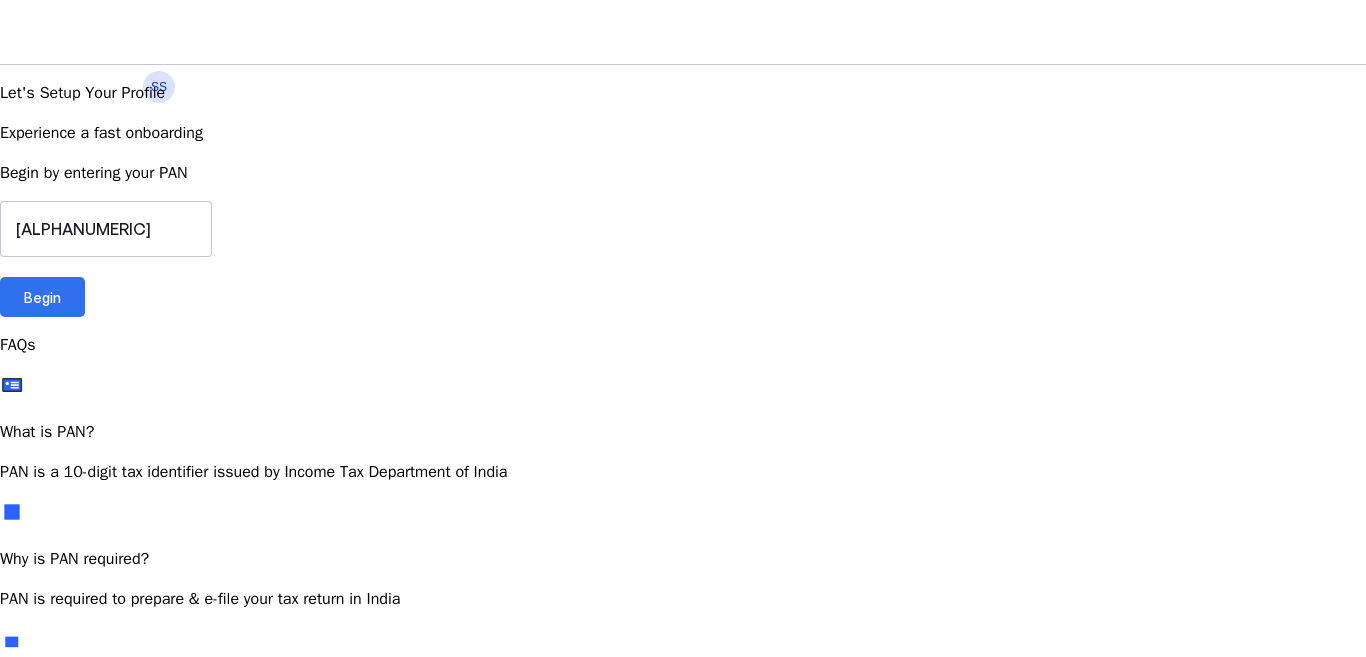click at bounding box center [42, 297] 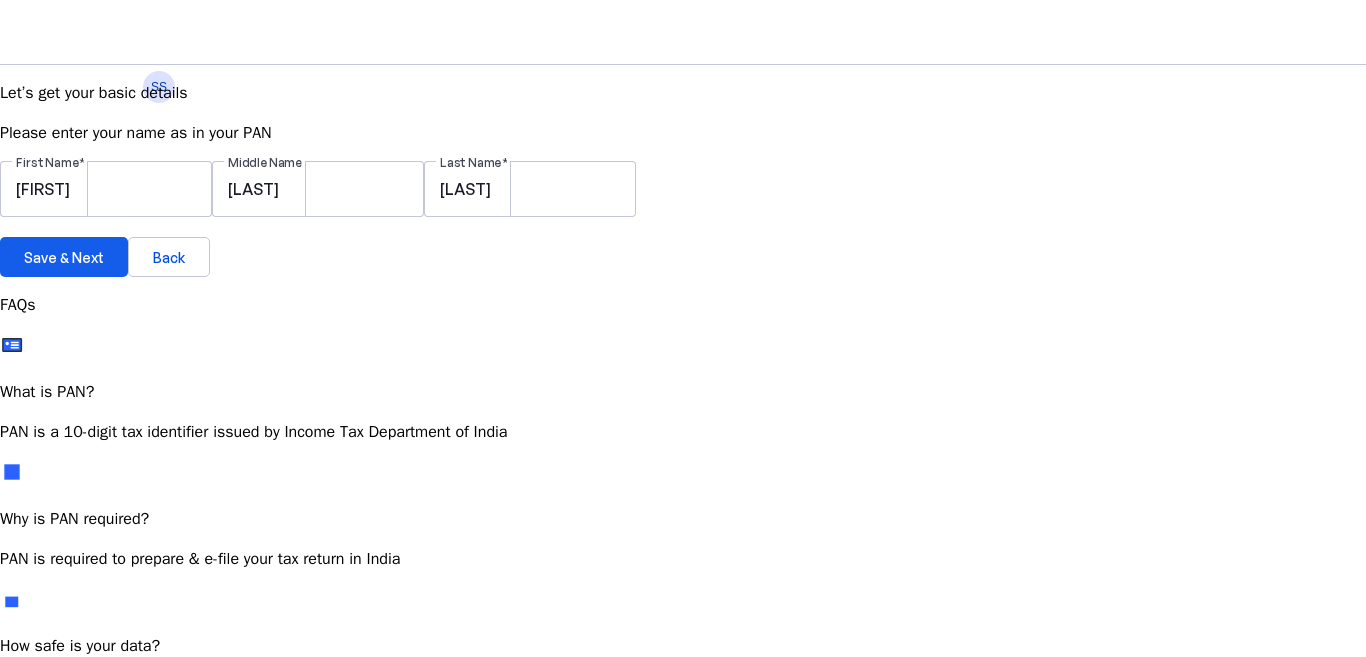 click at bounding box center [64, 257] 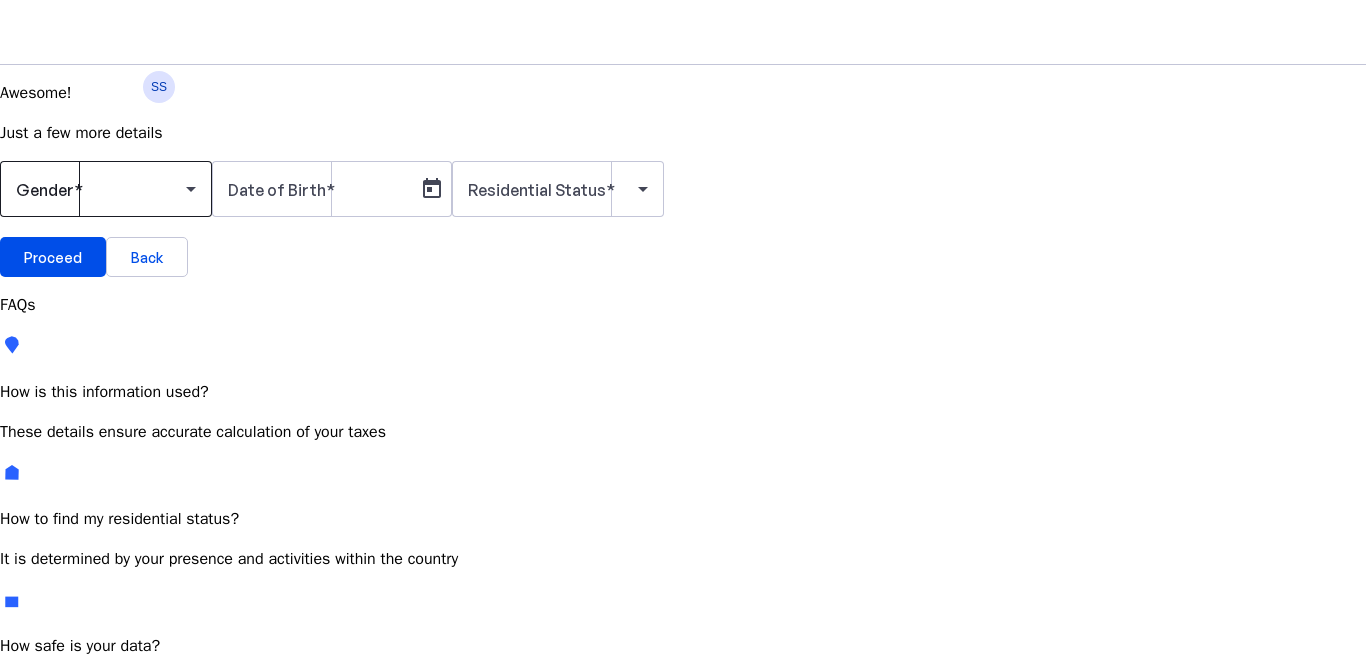 click at bounding box center (101, 189) 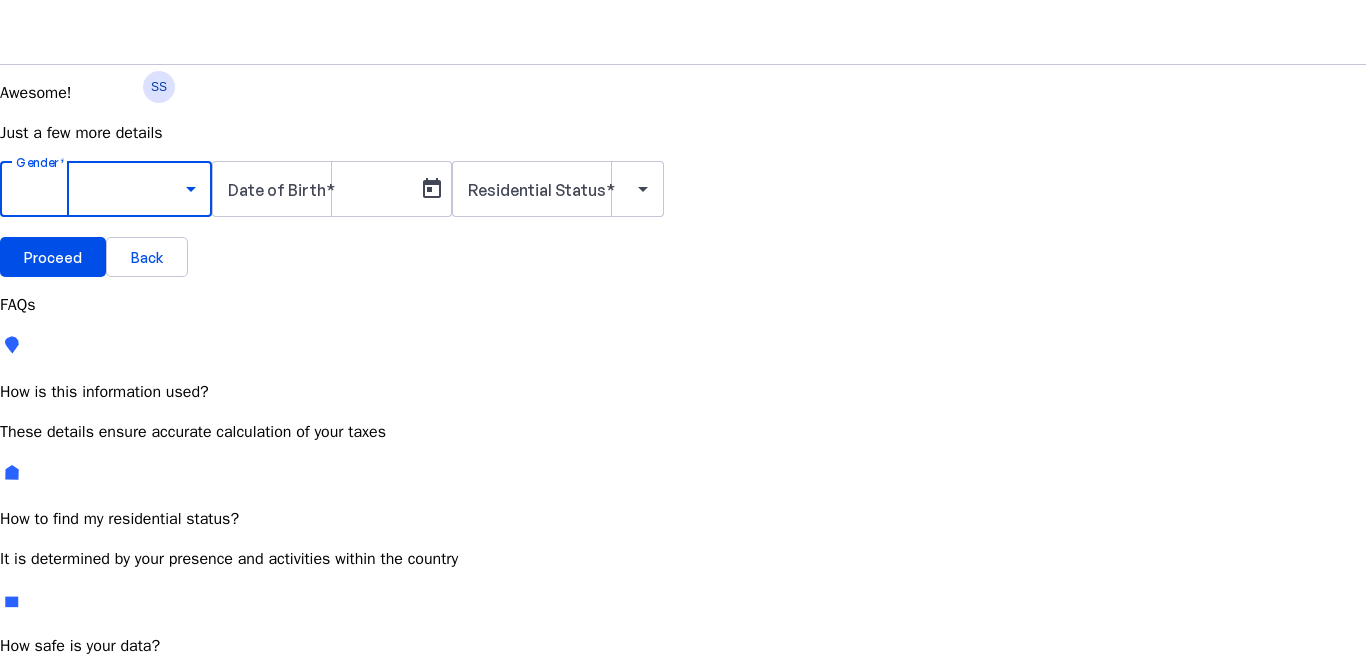 click on "Male" at bounding box center (154, 746) 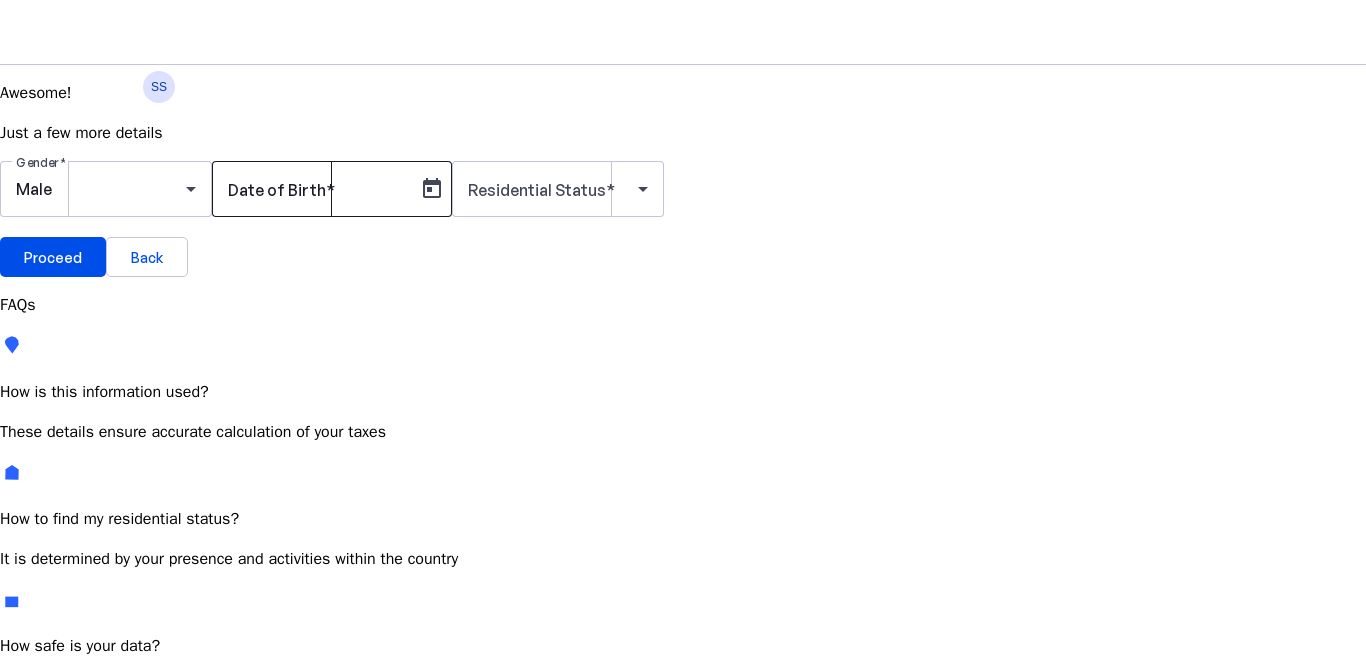 click on "Date of Birth" at bounding box center (277, 190) 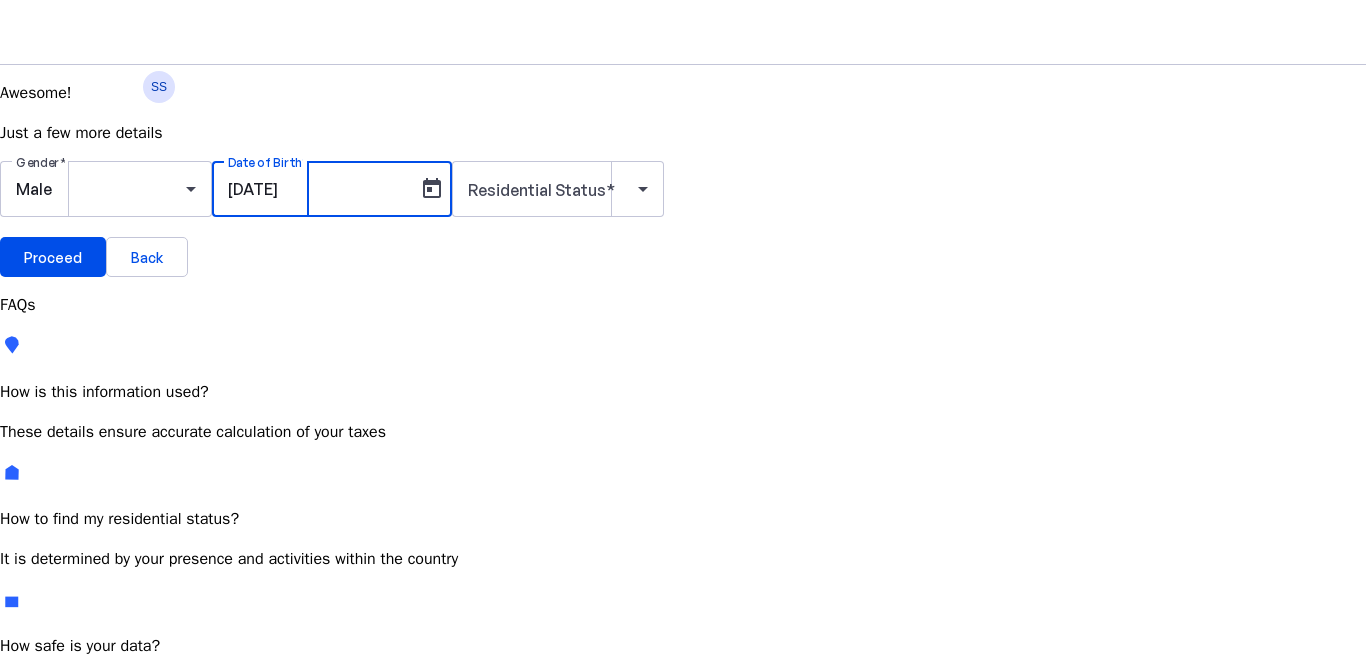 click on "Gender Male Date of Birth [DATE] Residential Status" at bounding box center [683, 199] 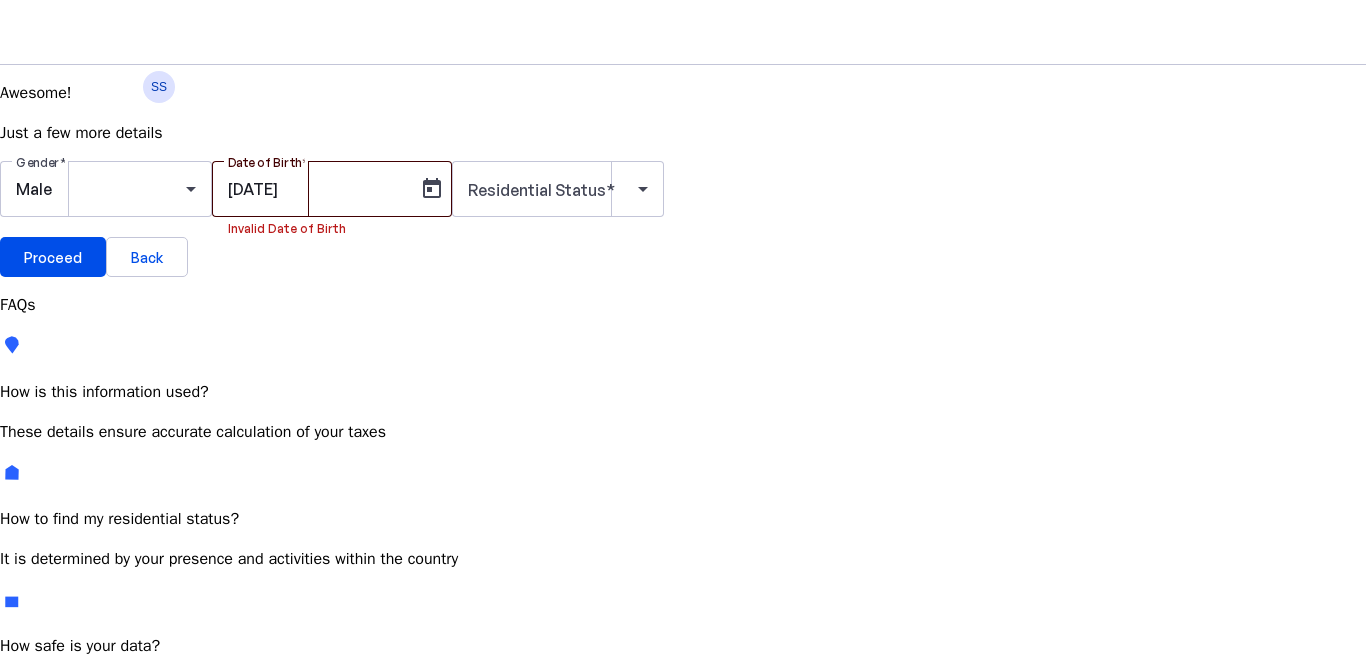 click on "[DATE]" at bounding box center [318, 189] 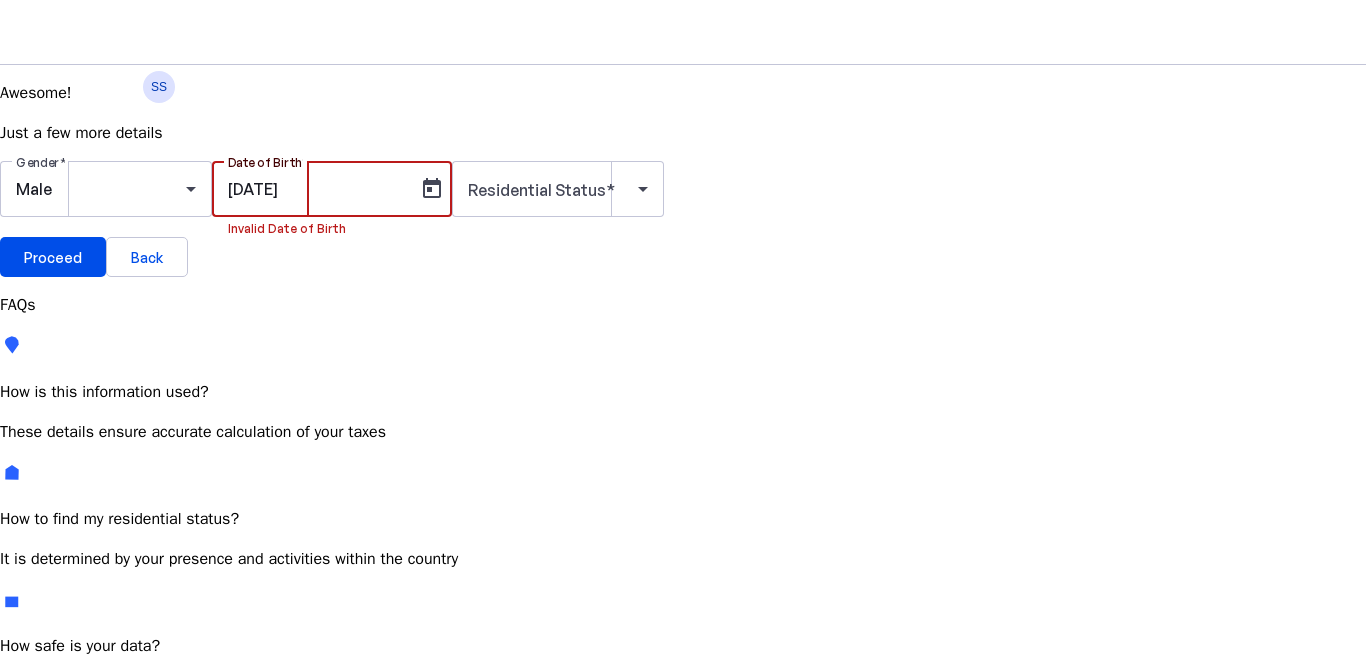 click on "[DATE]" at bounding box center (318, 189) 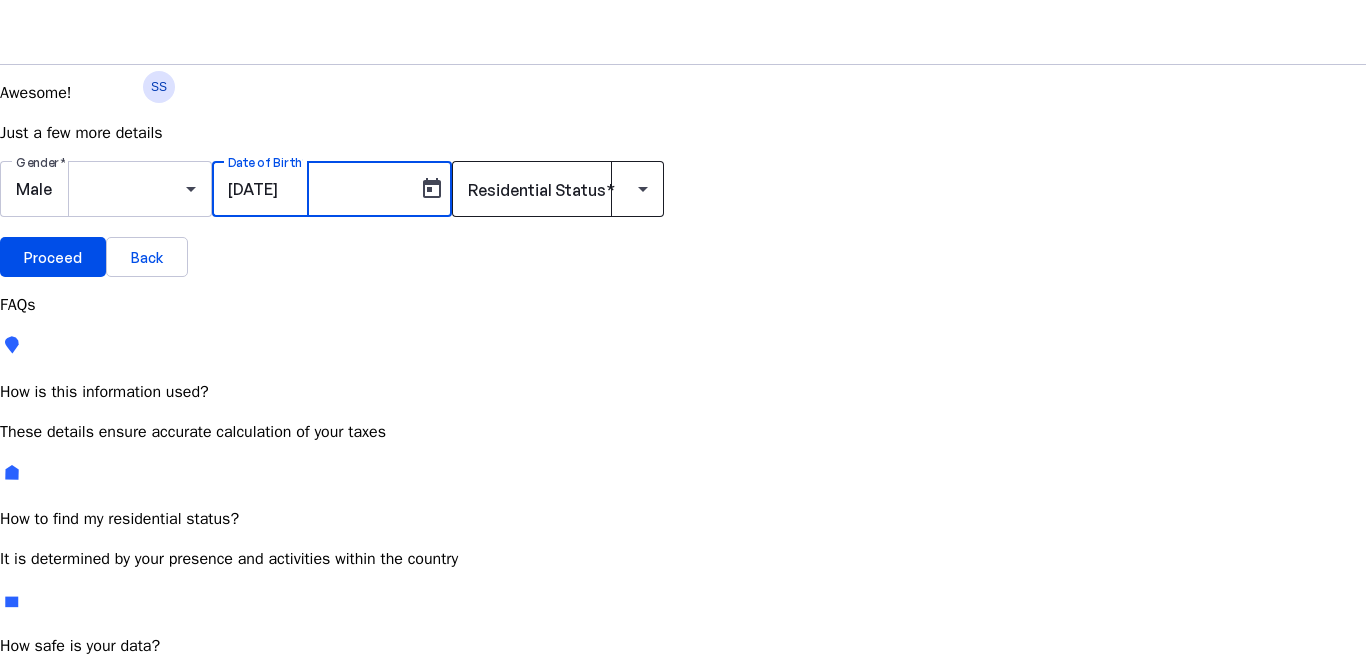 type on "[DATE]" 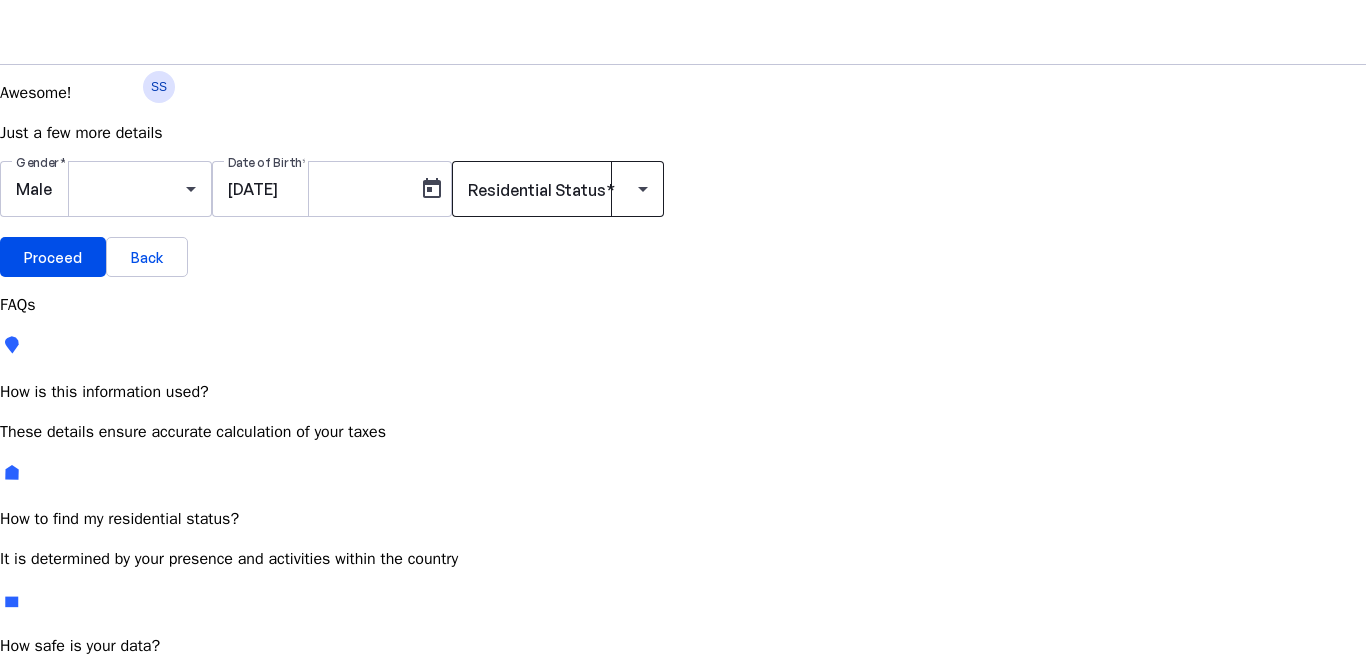 click at bounding box center (610, 190) 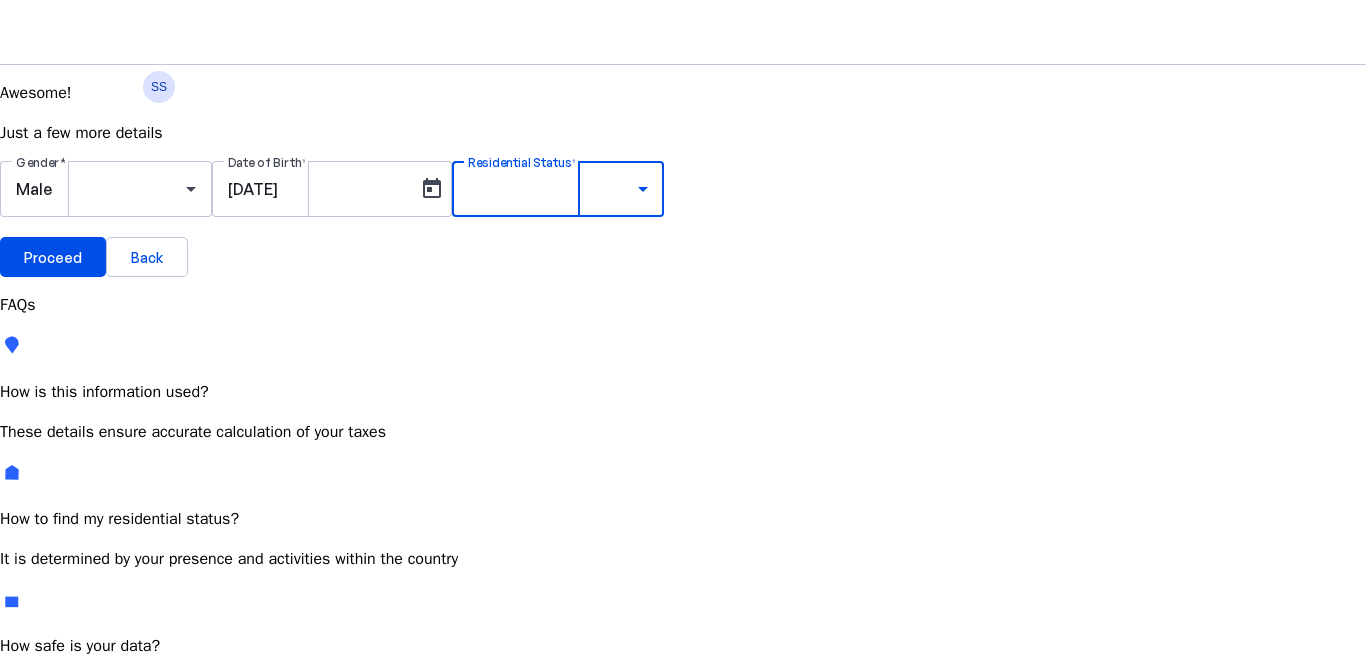 click on "Resident Most Common" at bounding box center (72, 766) 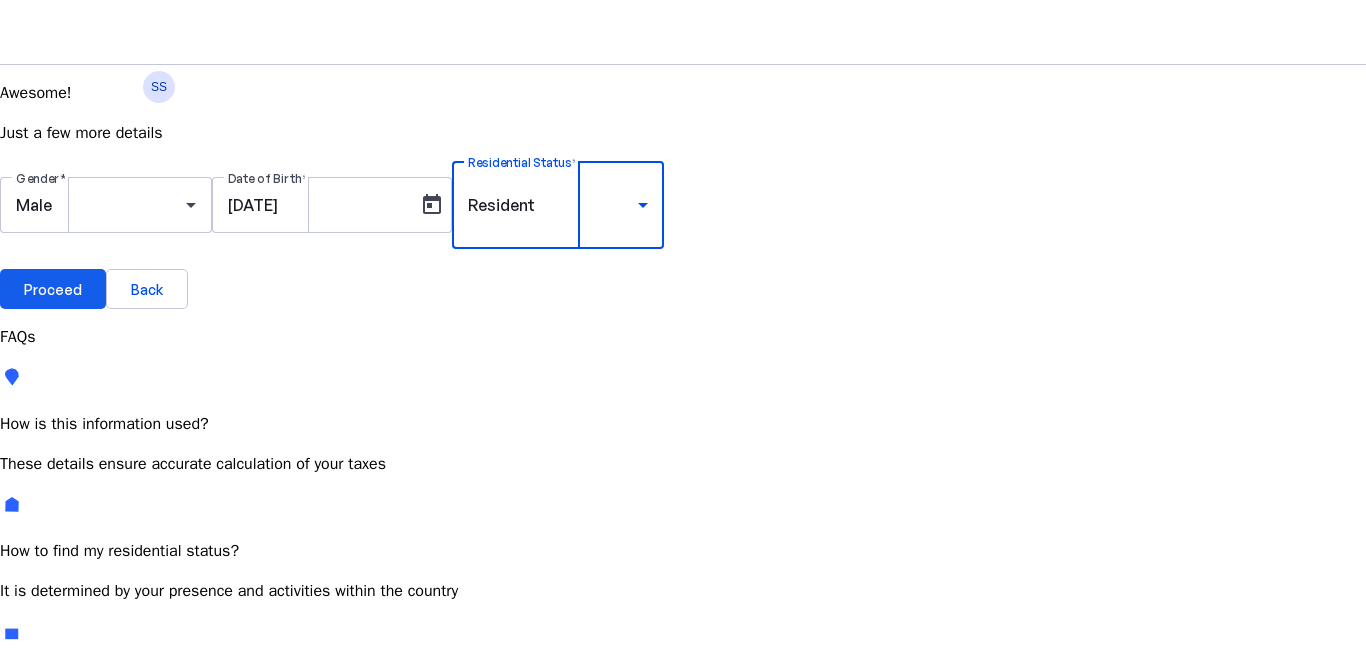 click at bounding box center (53, 289) 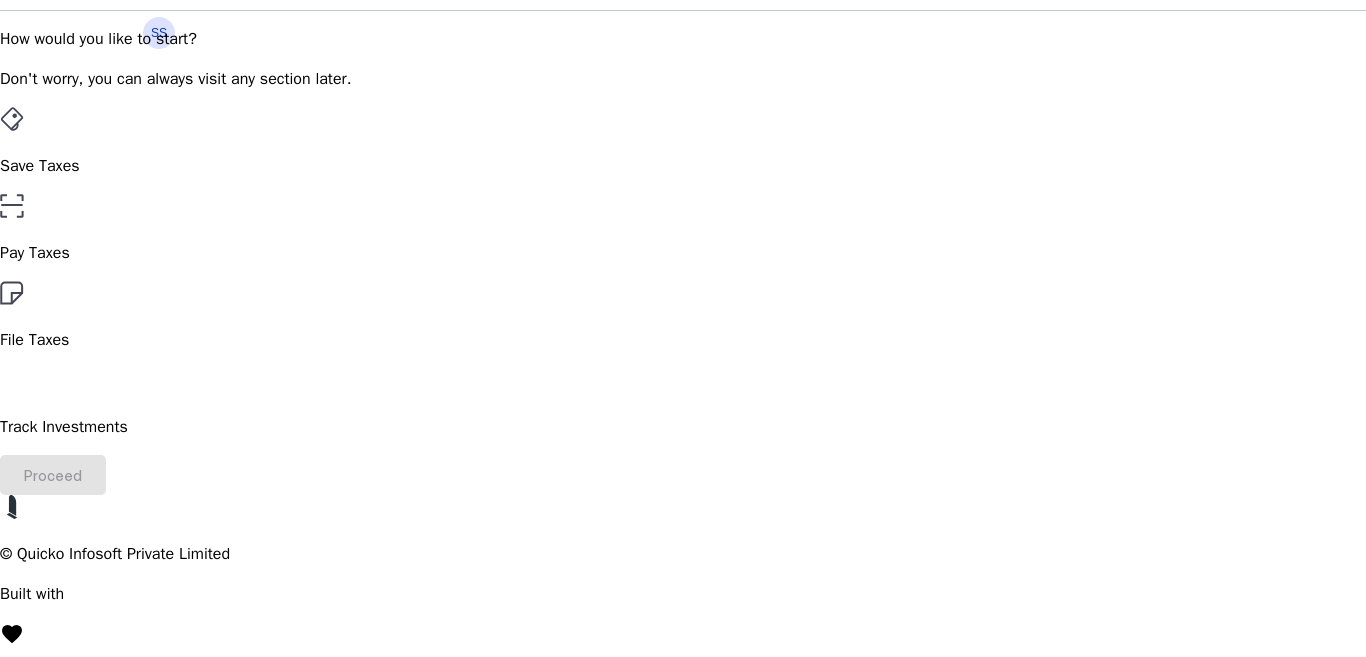 scroll, scrollTop: 100, scrollLeft: 0, axis: vertical 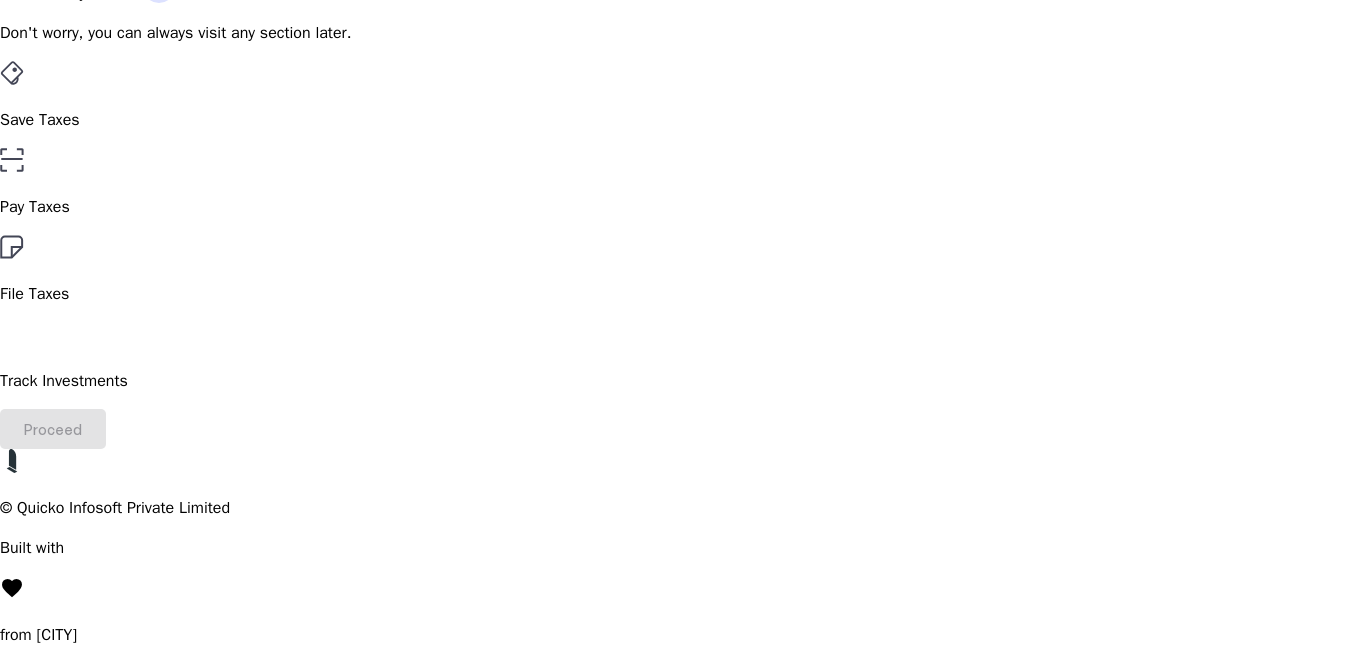 click on "File Taxes" at bounding box center [683, 120] 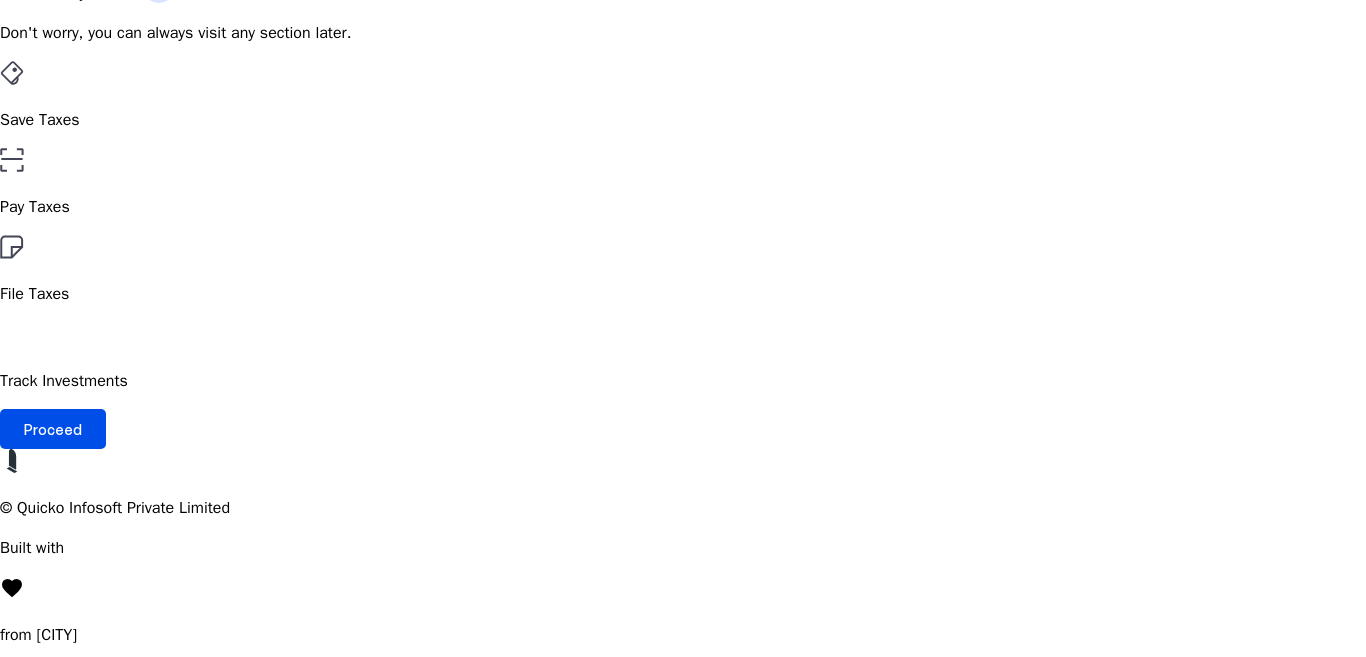 click on "Save Taxes" at bounding box center (683, 120) 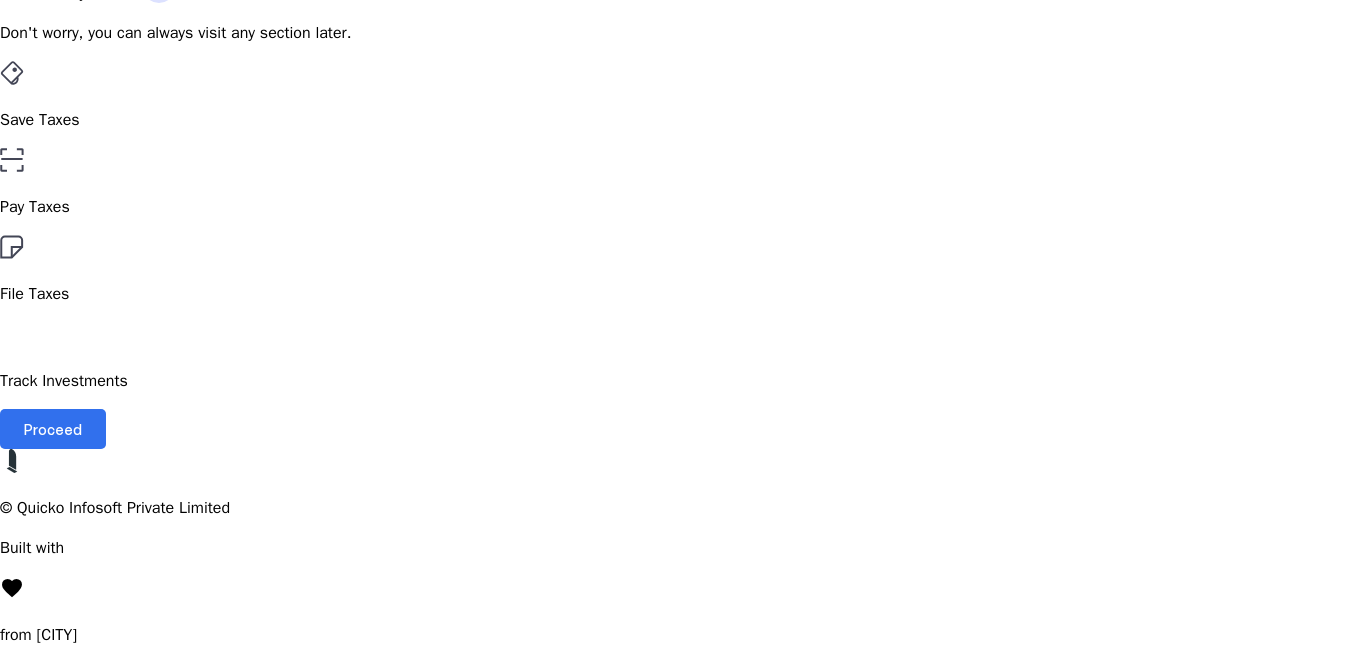 click on "Proceed" at bounding box center (53, 429) 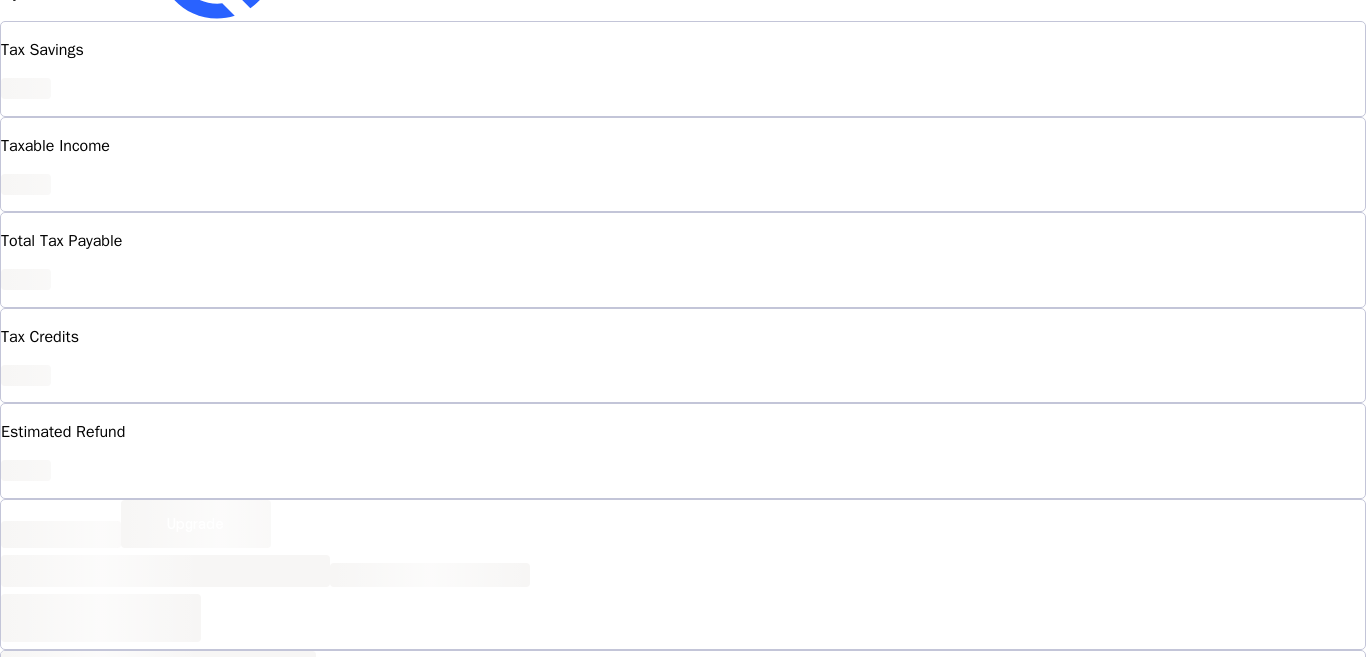 scroll, scrollTop: 0, scrollLeft: 0, axis: both 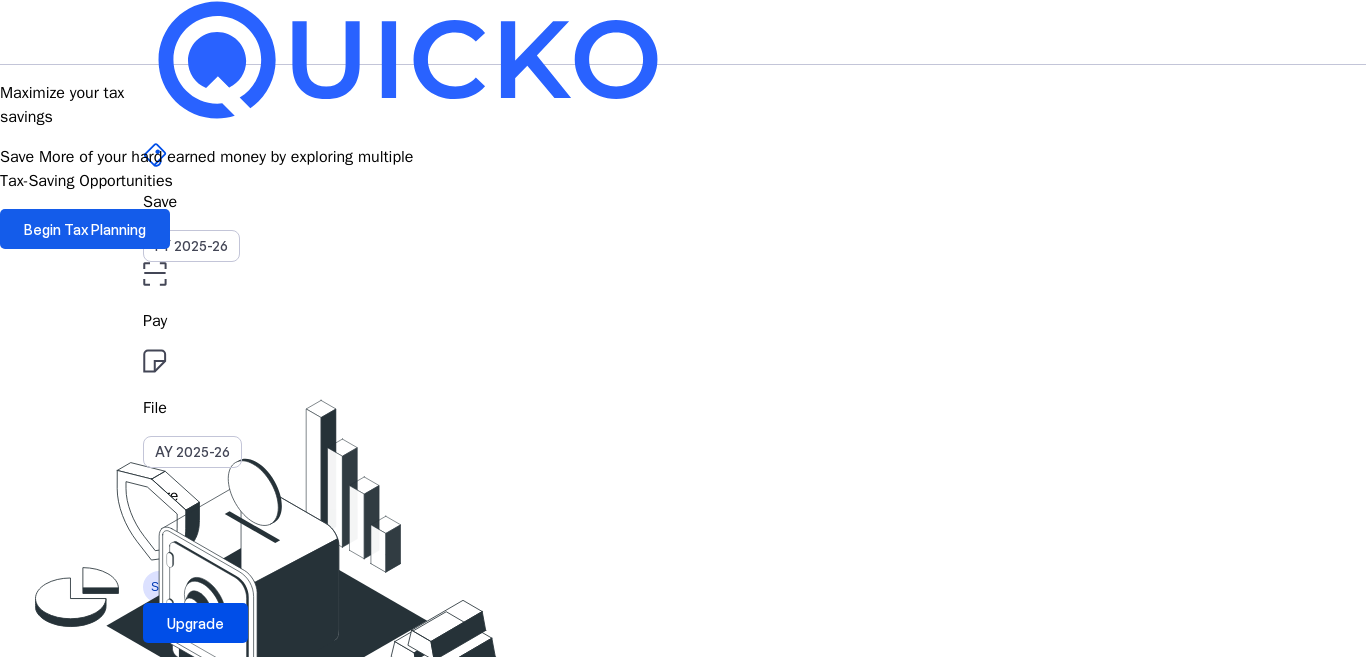 click at bounding box center [85, 229] 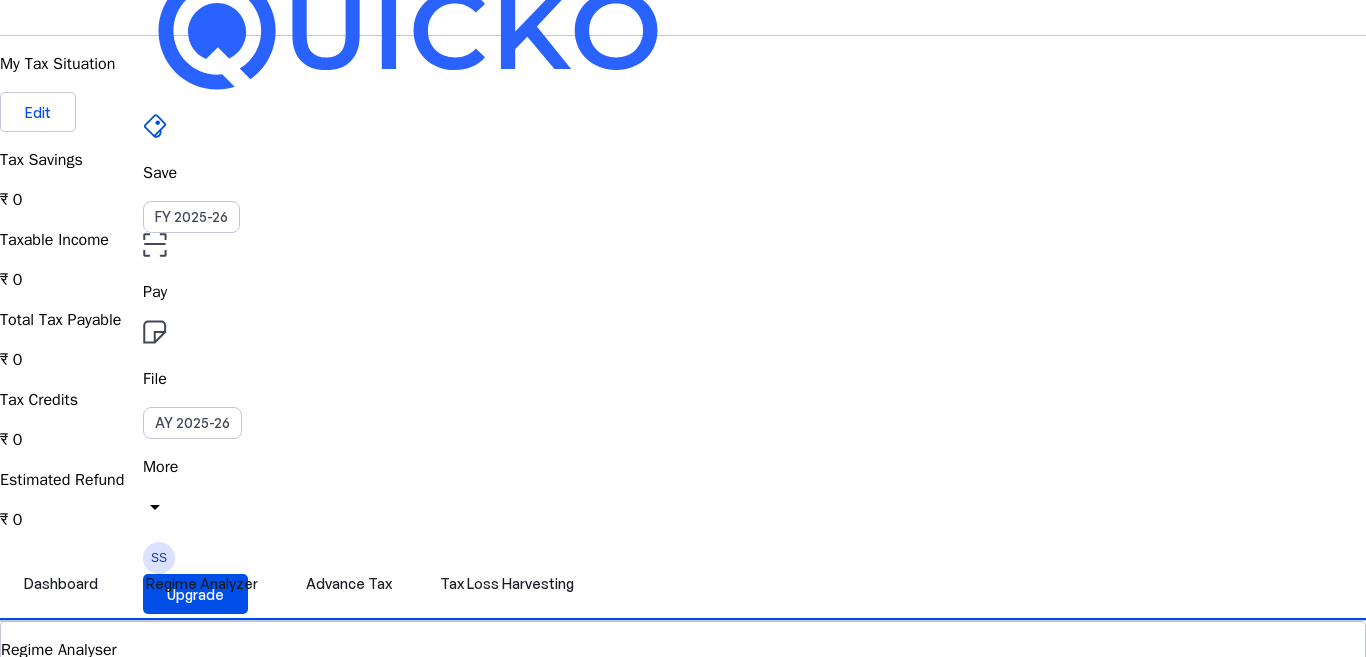 scroll, scrollTop: 0, scrollLeft: 0, axis: both 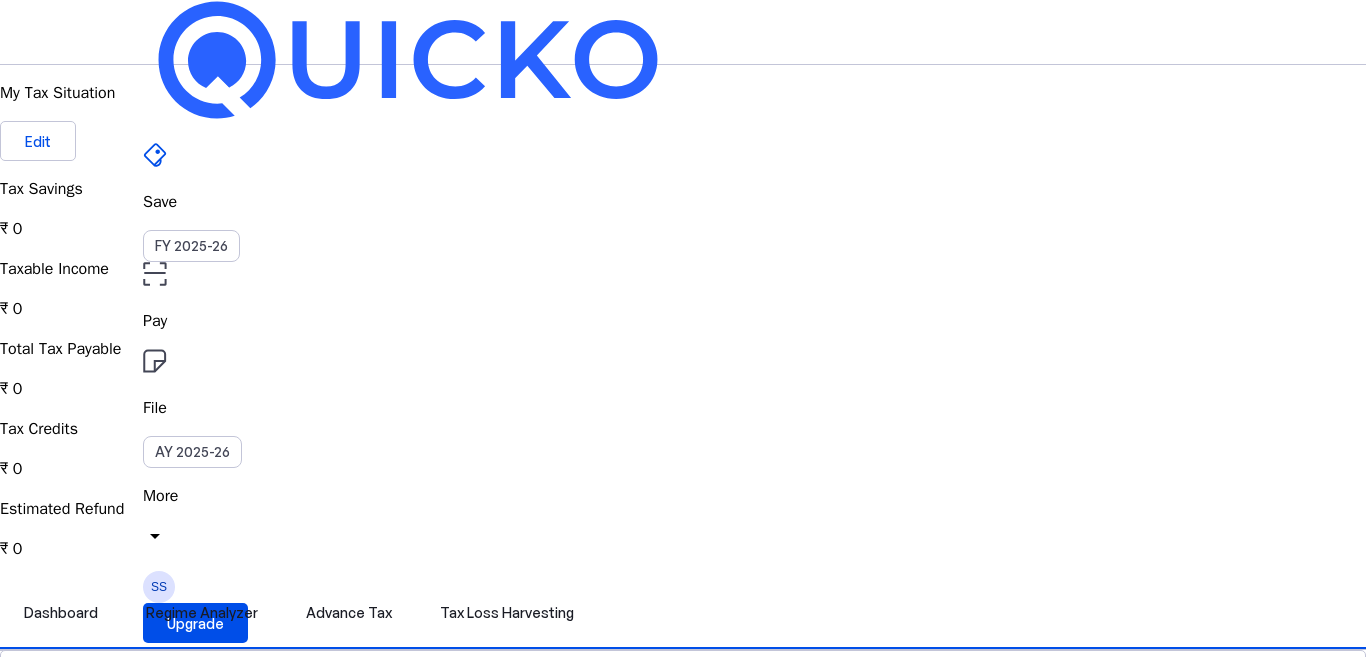 click on "File" at bounding box center (683, 321) 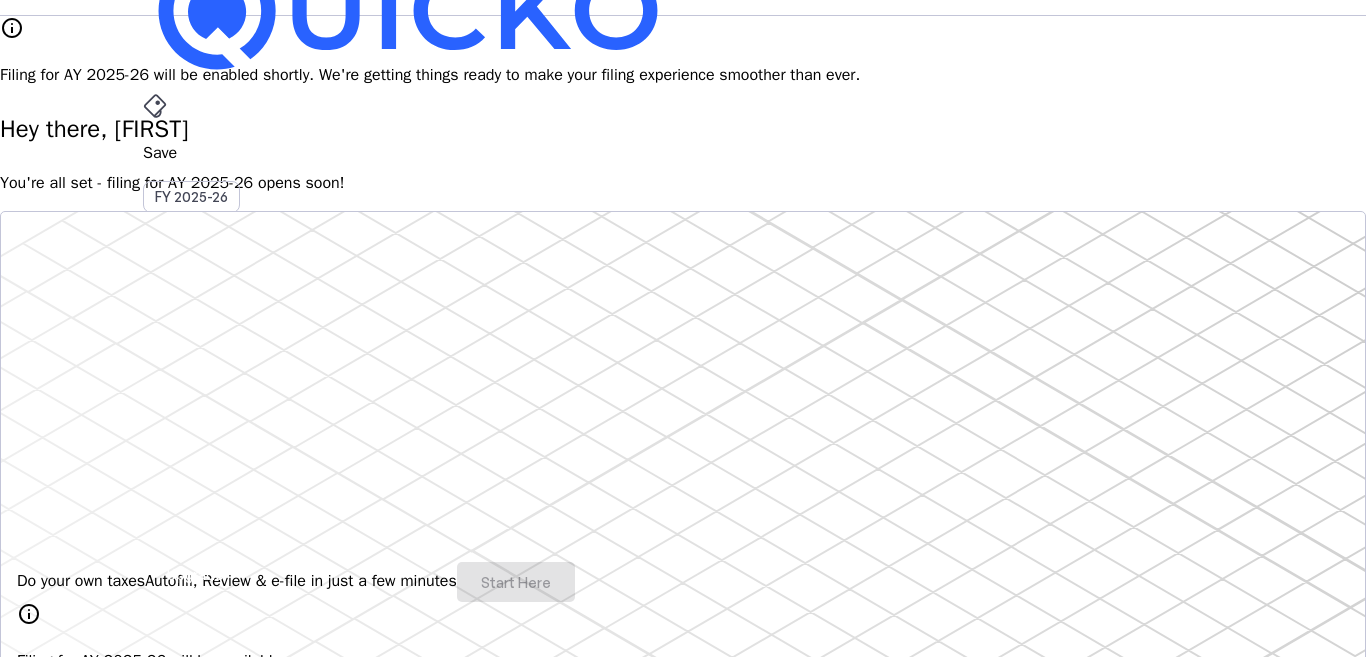 scroll, scrollTop: 0, scrollLeft: 0, axis: both 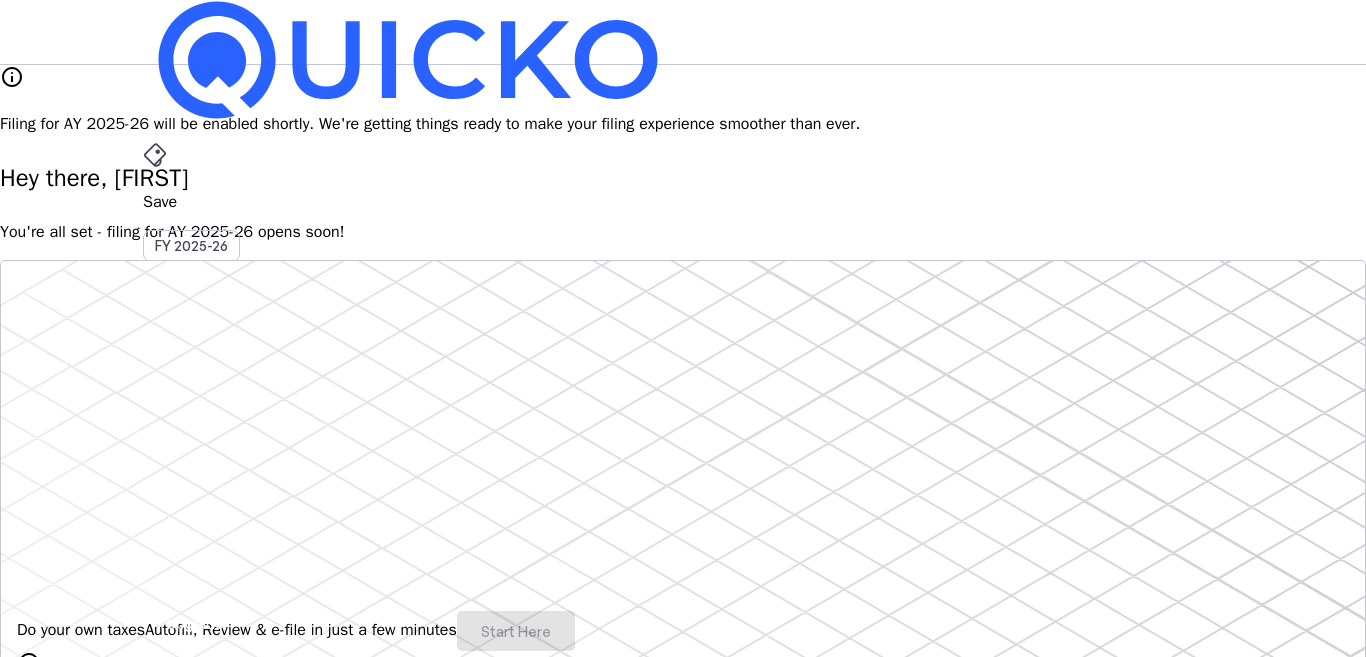 click on "Pay" at bounding box center (683, 202) 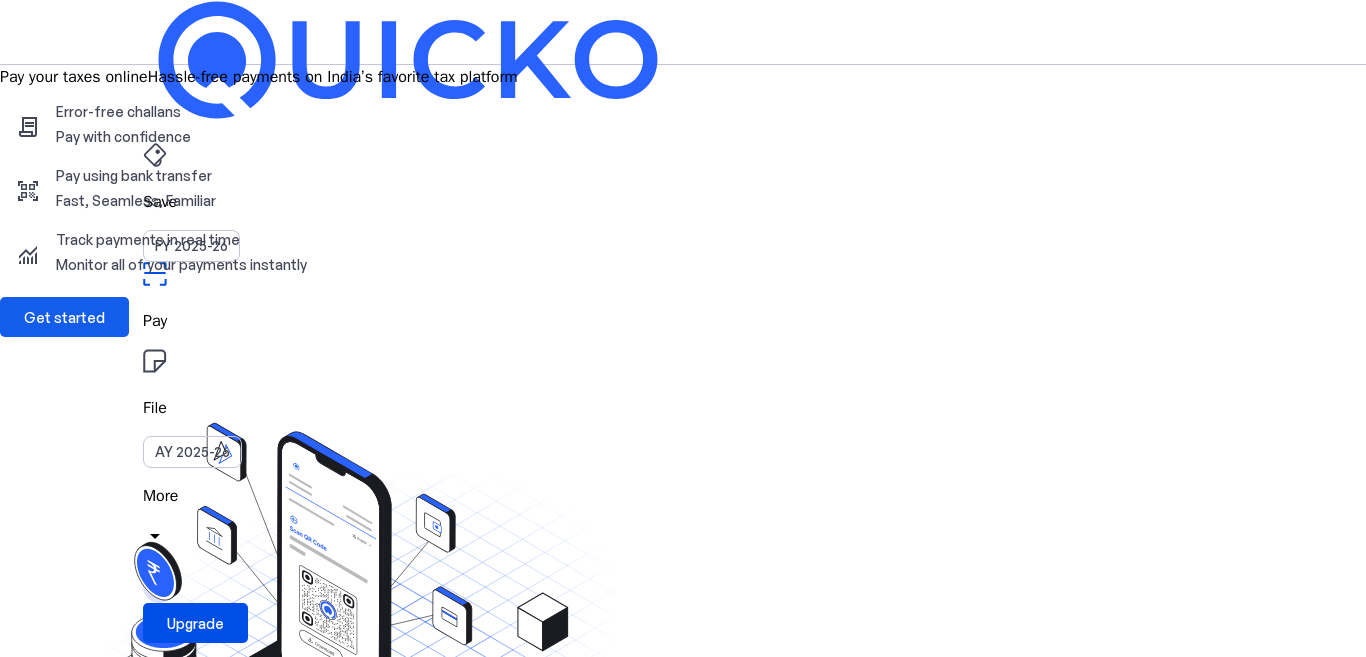 click on "Get started" at bounding box center (64, 317) 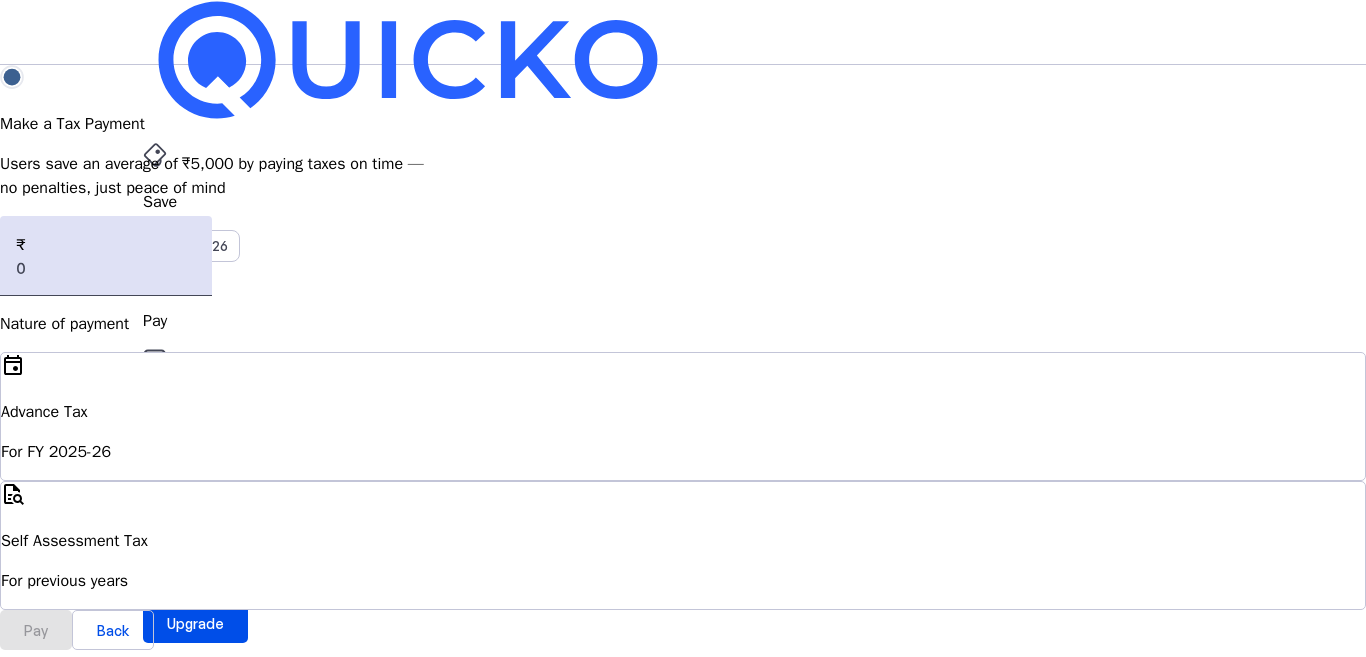 click on "File" at bounding box center (683, 202) 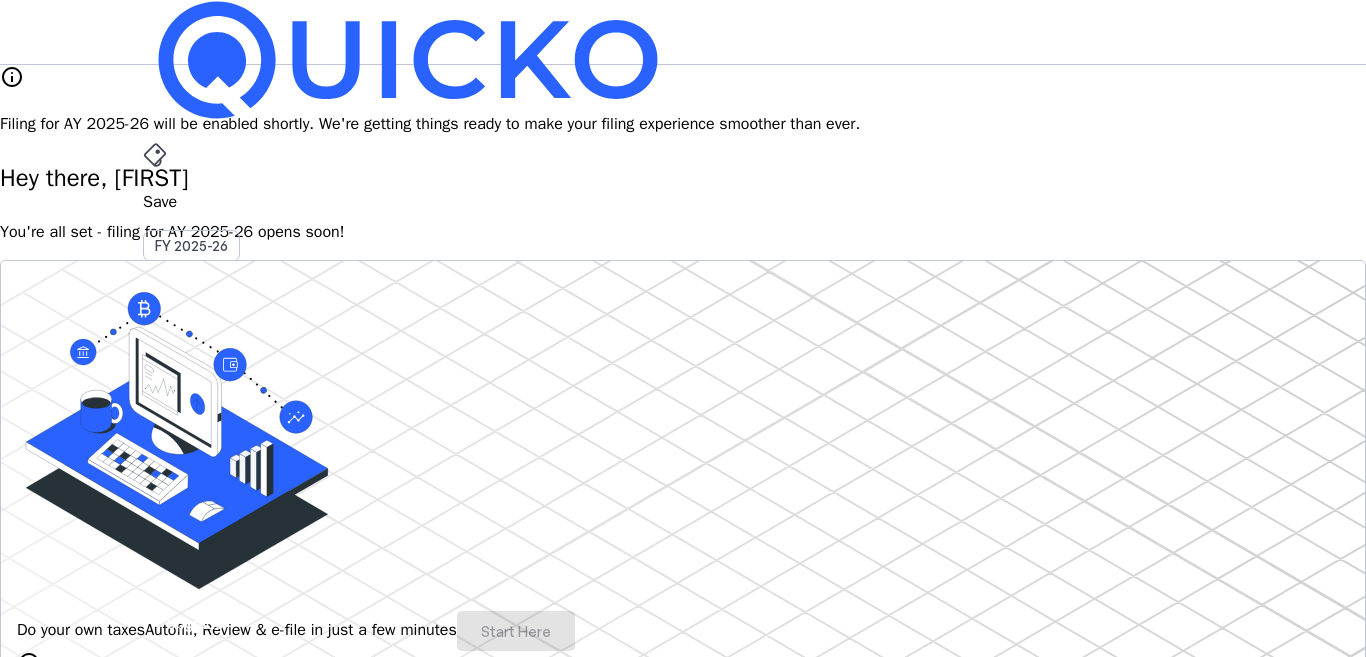 click on "arrow_drop_down" at bounding box center [155, 536] 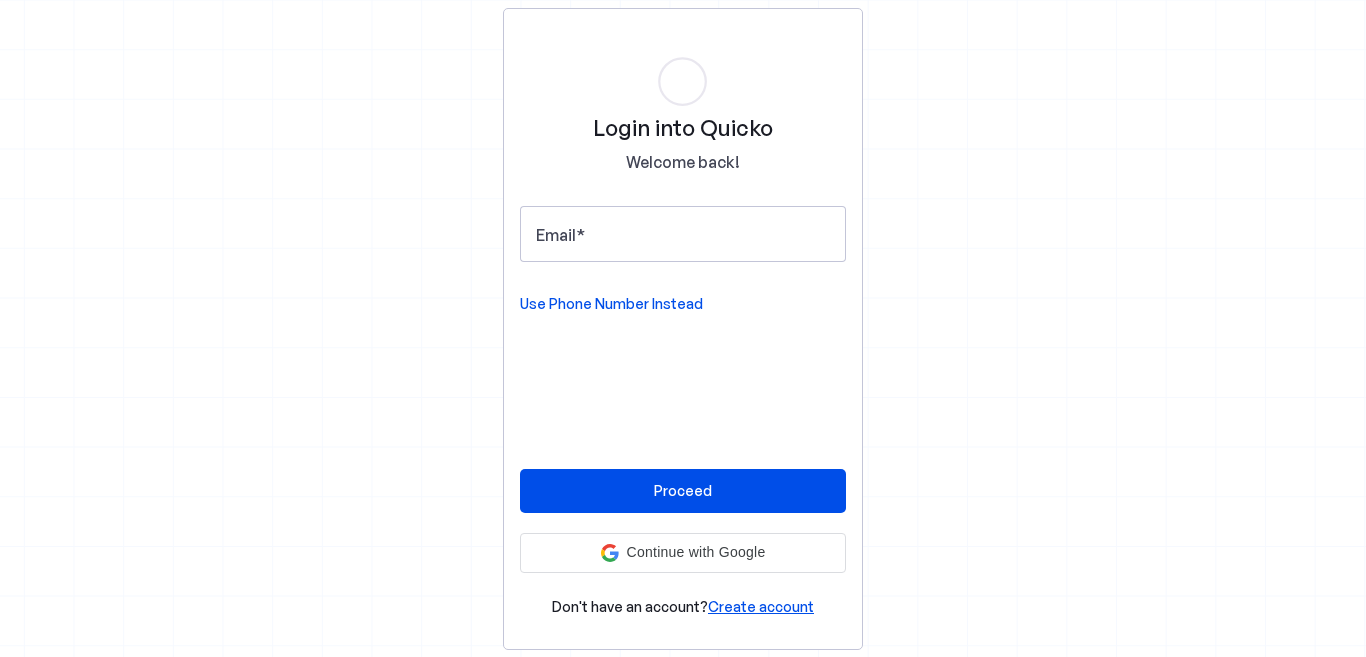 scroll, scrollTop: 0, scrollLeft: 0, axis: both 